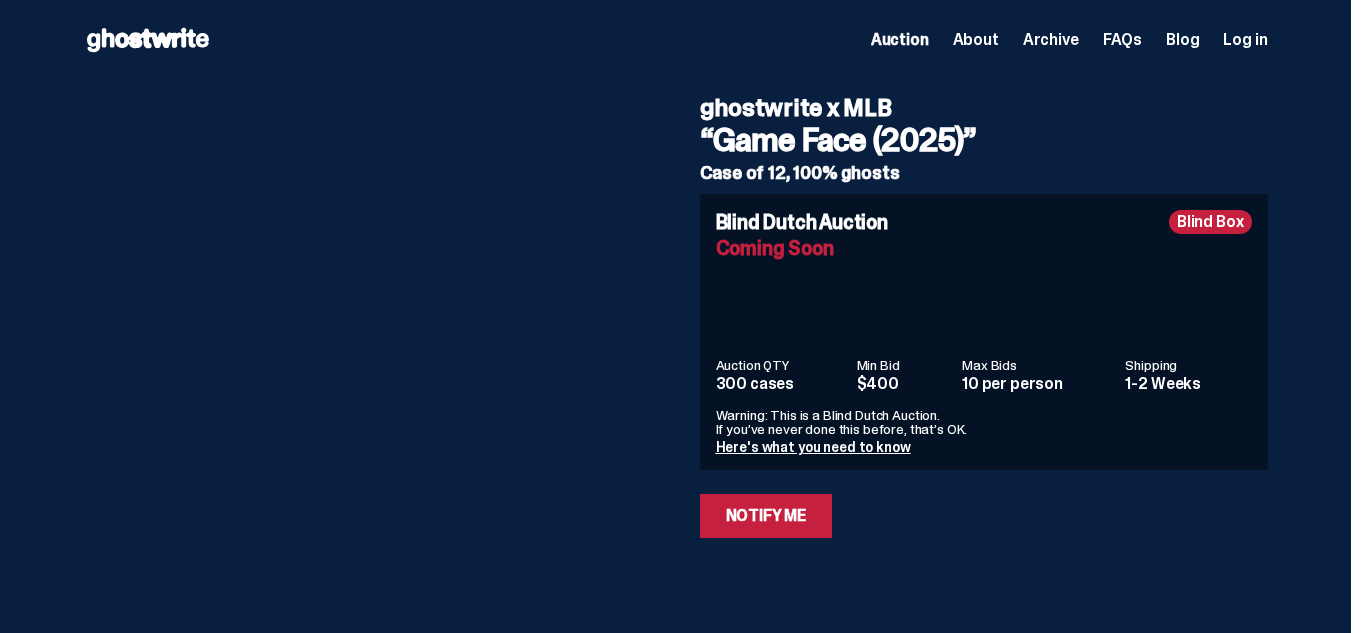 scroll, scrollTop: 0, scrollLeft: 0, axis: both 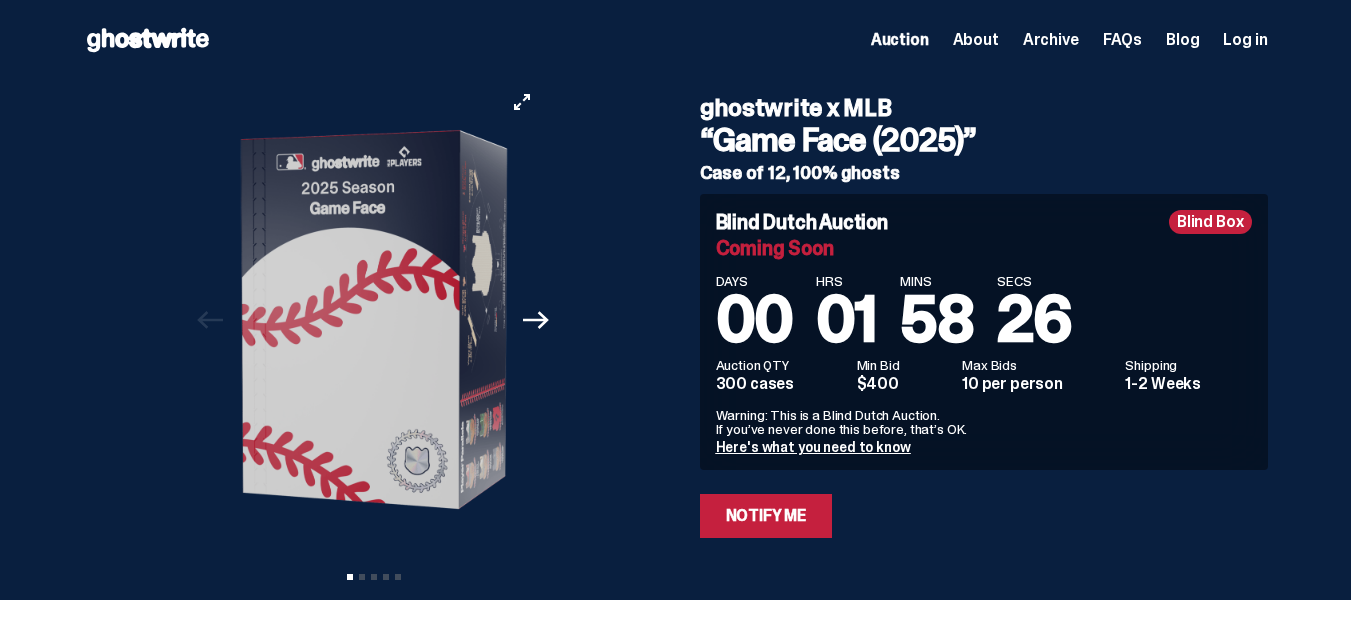 click on "Here's what you need to know" at bounding box center (813, 447) 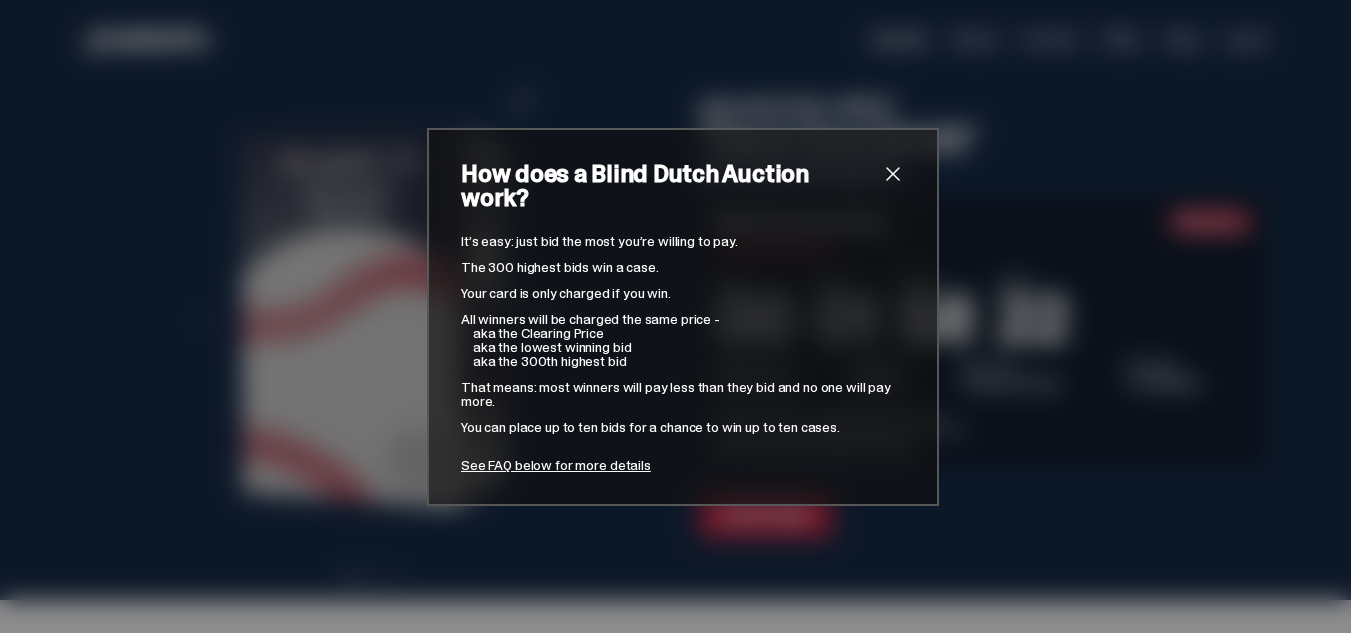 click on "See FAQ below for more details" at bounding box center [556, 465] 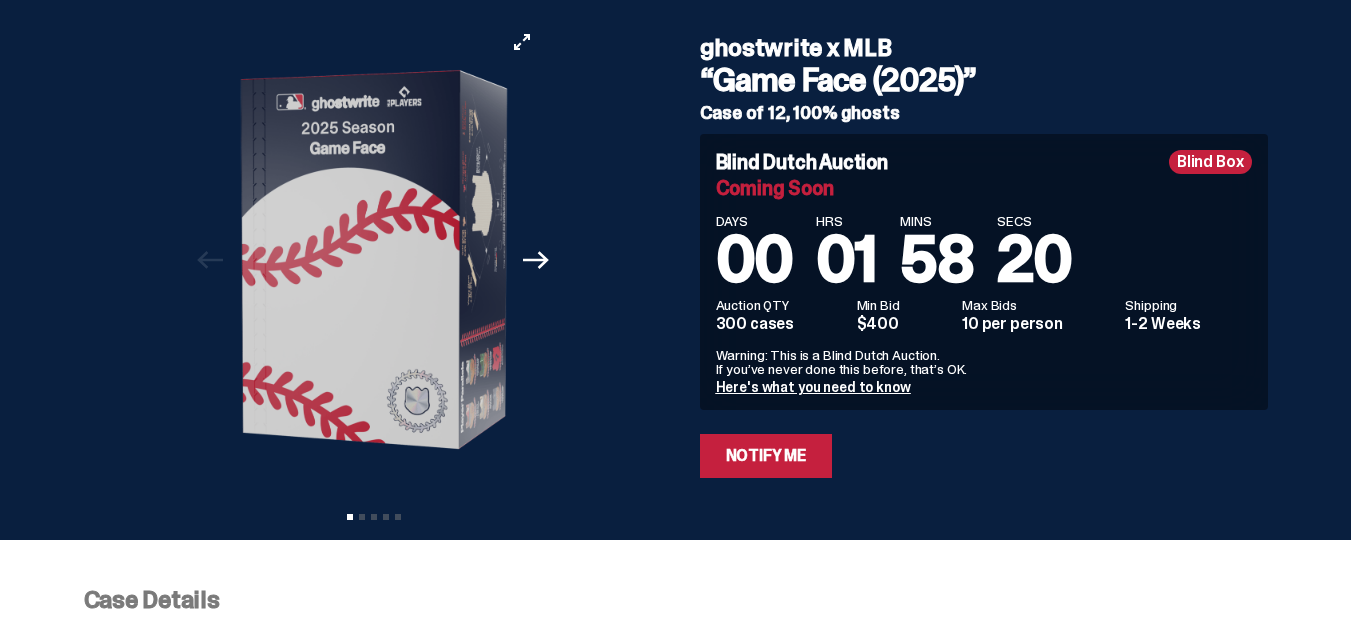 scroll, scrollTop: 0, scrollLeft: 0, axis: both 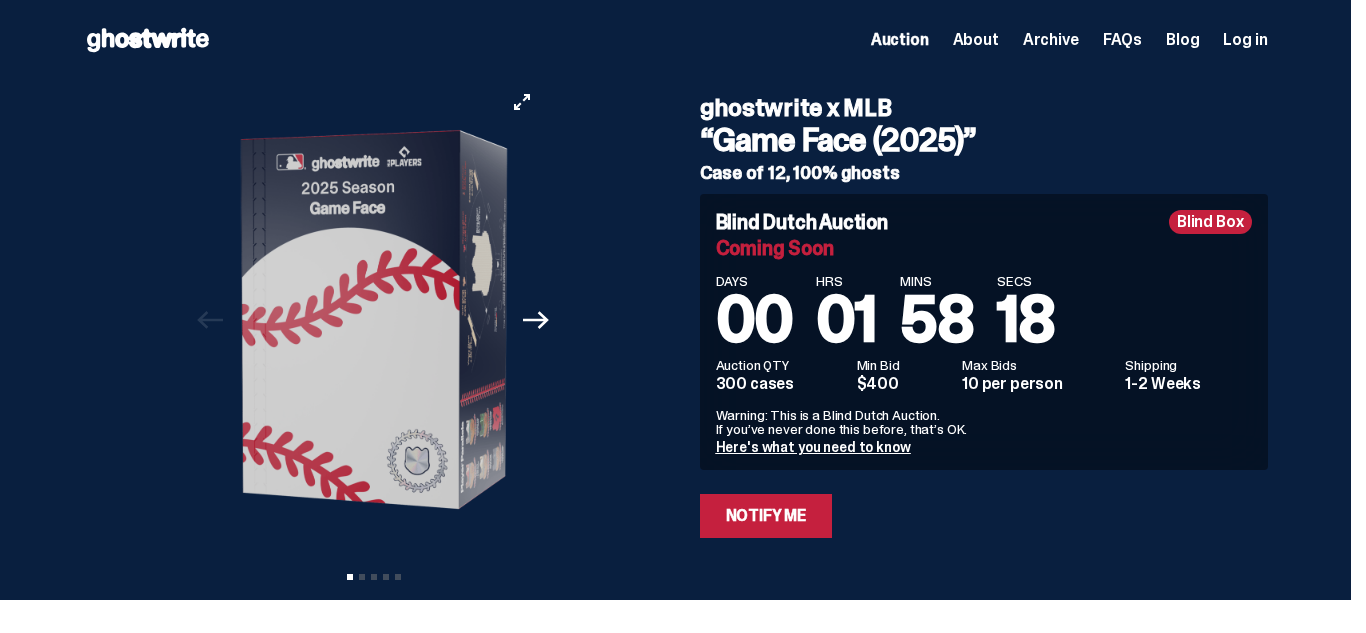 click on "Log in" at bounding box center (1245, 40) 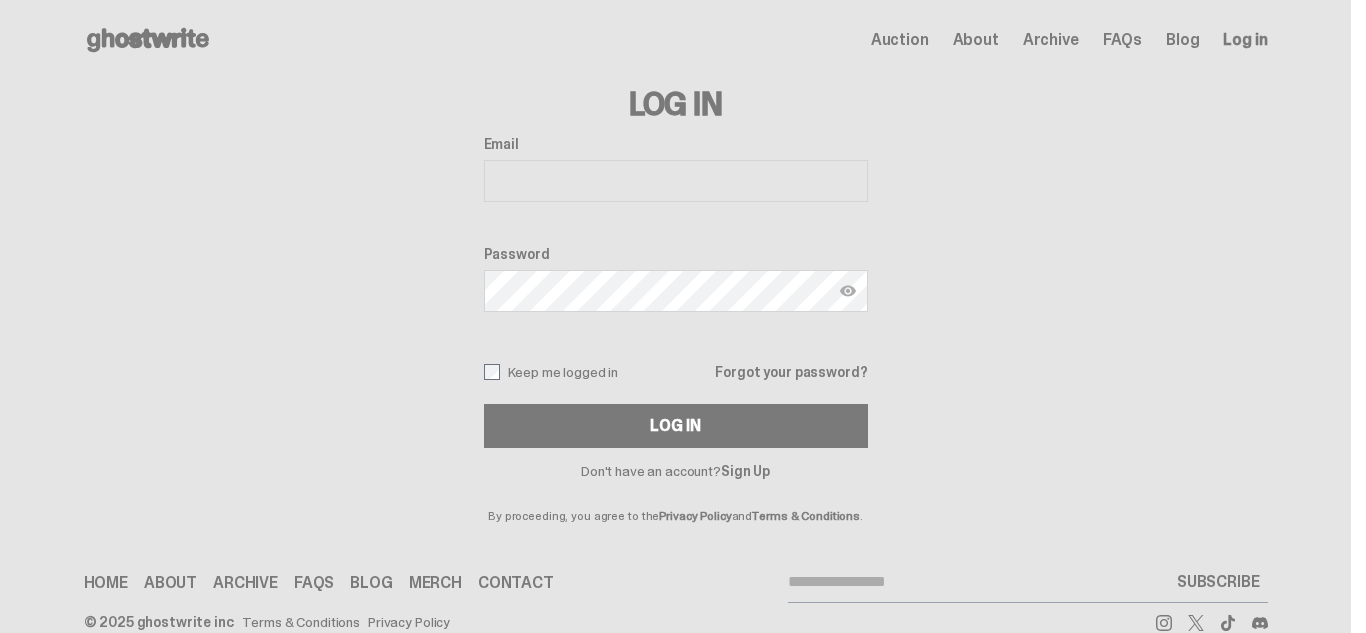 click on "Sign Up" at bounding box center [745, 471] 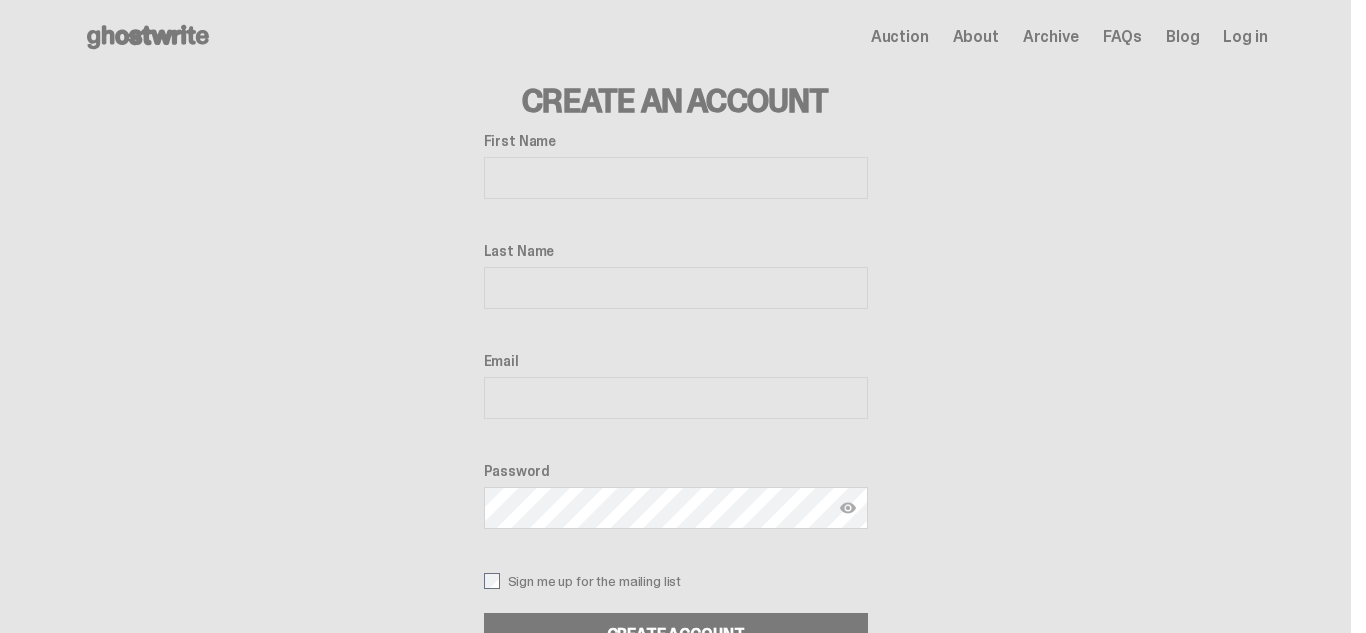 scroll, scrollTop: 0, scrollLeft: 0, axis: both 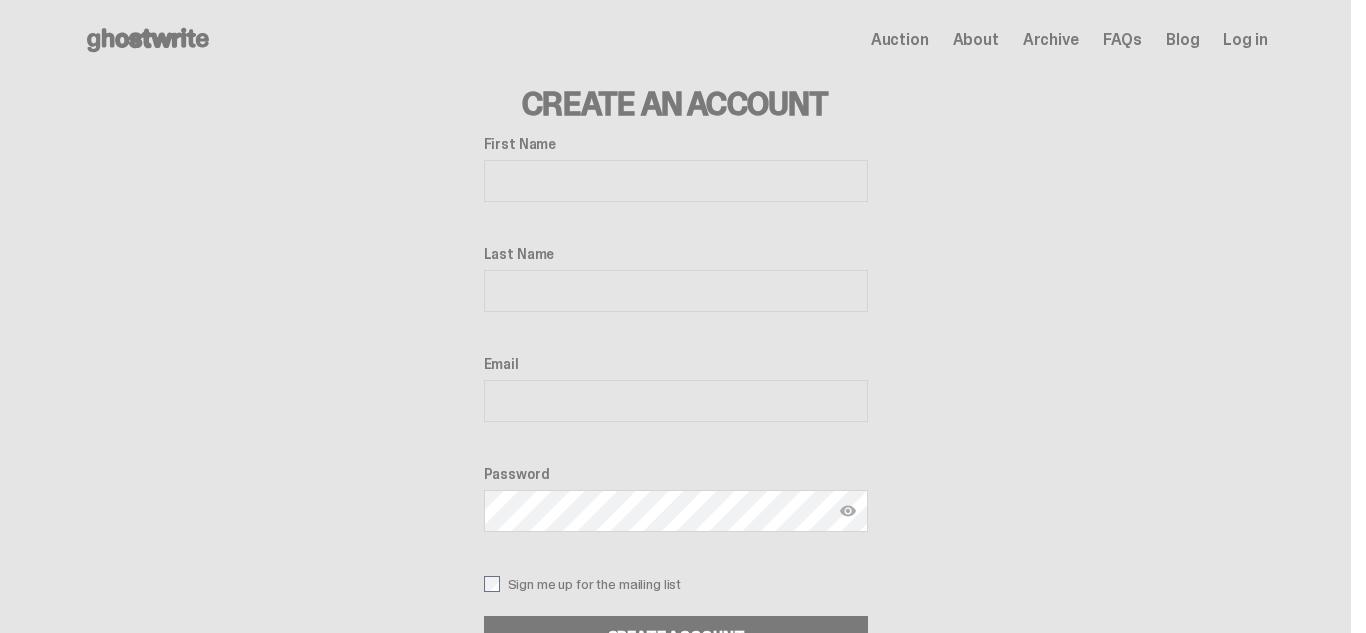 click on "First Name" at bounding box center (676, 181) 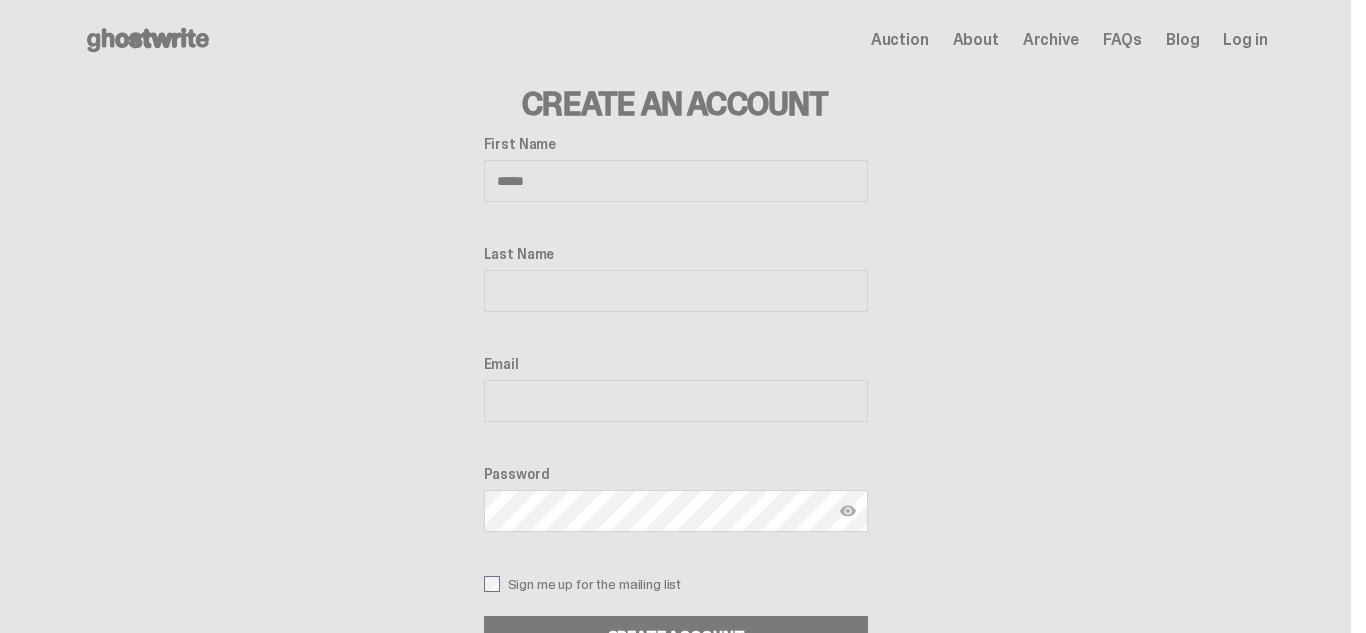 type on "*****" 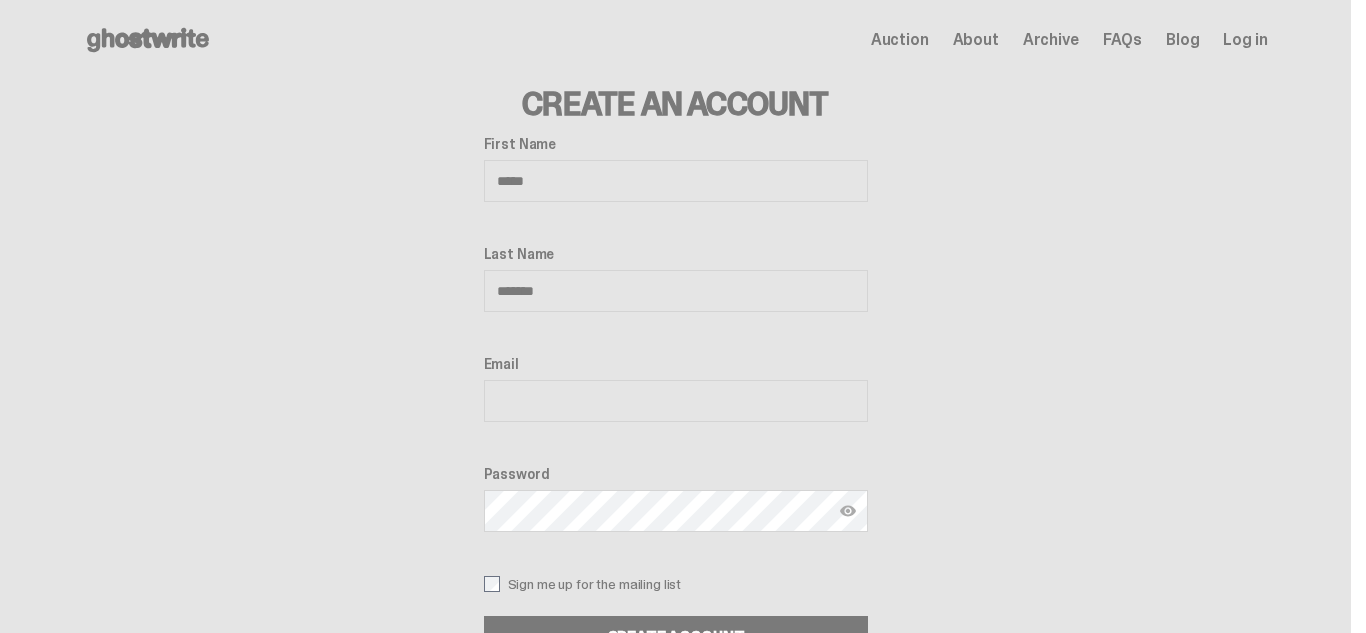 type on "*******" 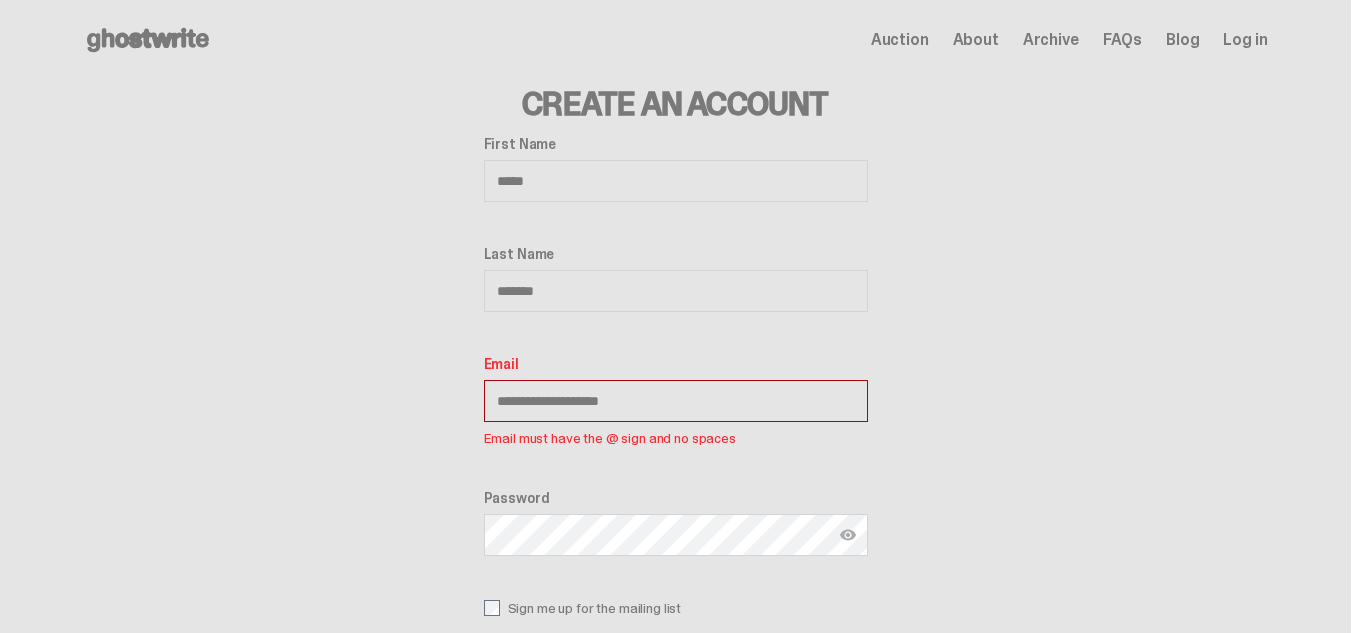 type on "**********" 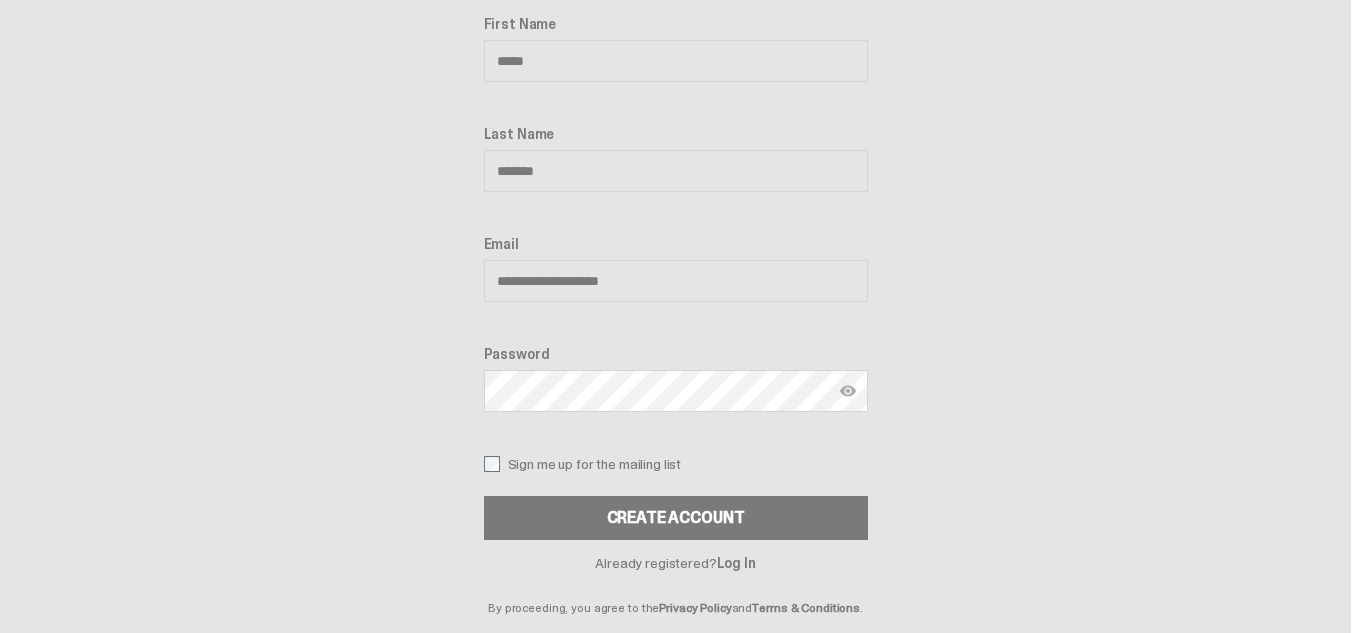 scroll, scrollTop: 129, scrollLeft: 0, axis: vertical 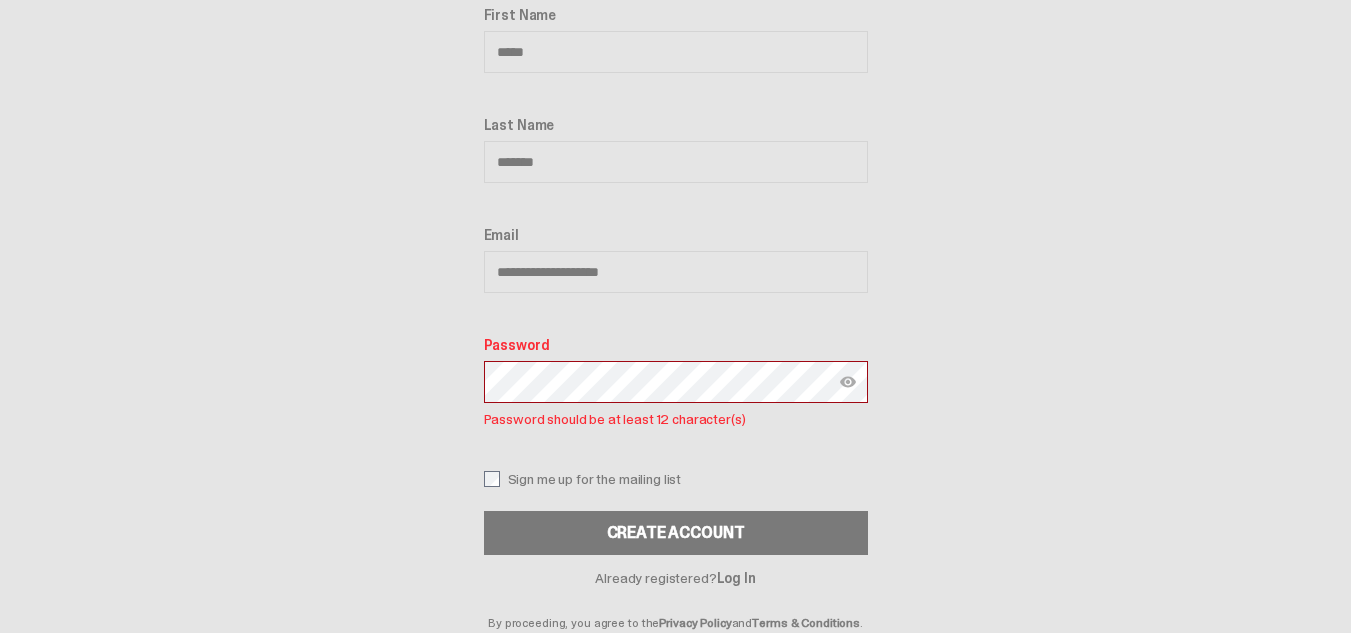 click on "**********" at bounding box center (676, 290) 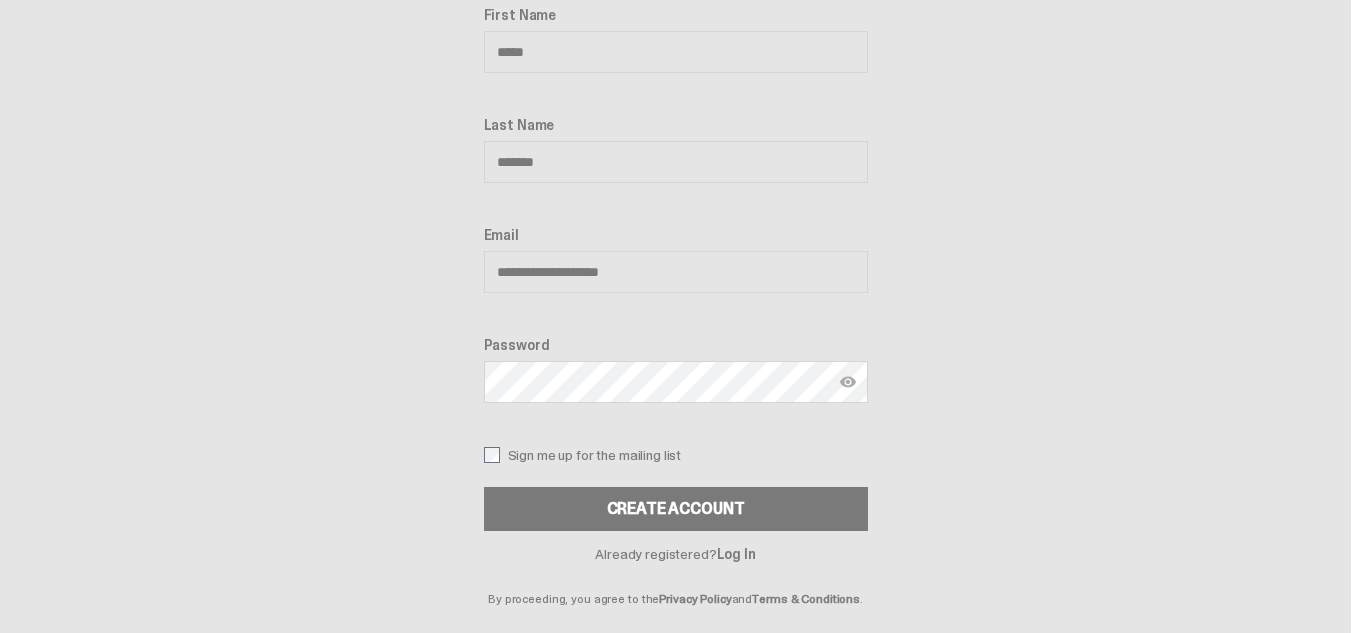 click at bounding box center (848, 382) 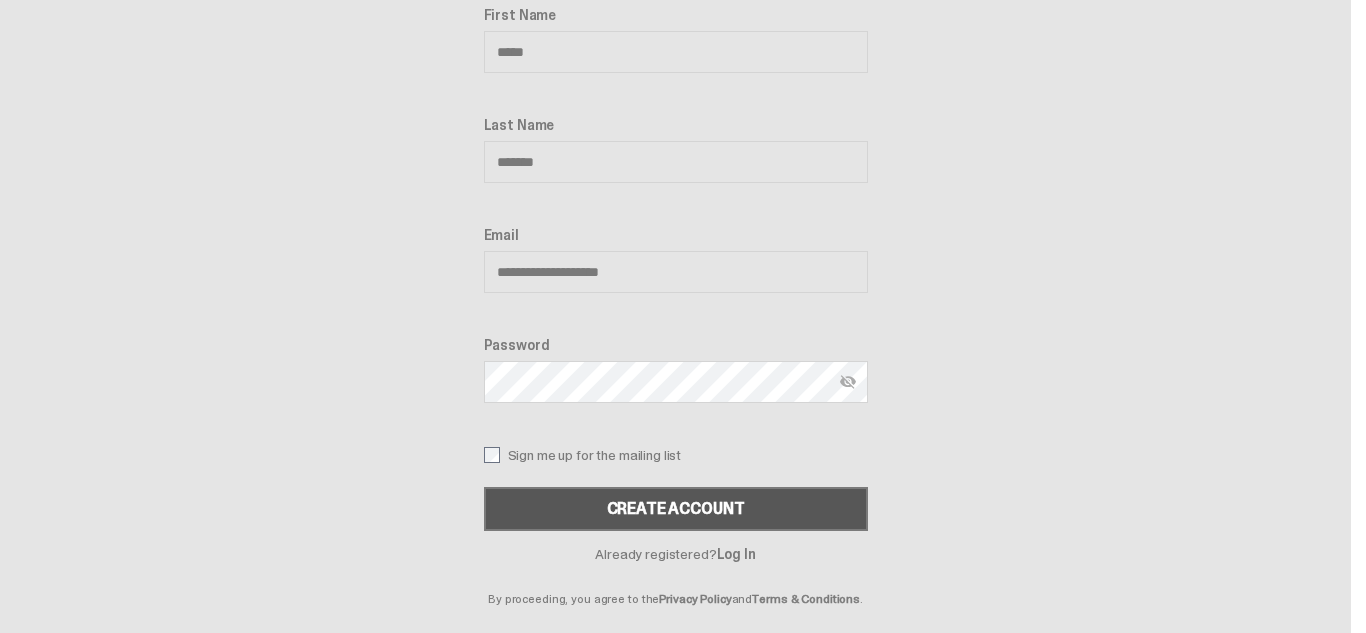 click on "Create Account" at bounding box center (676, 509) 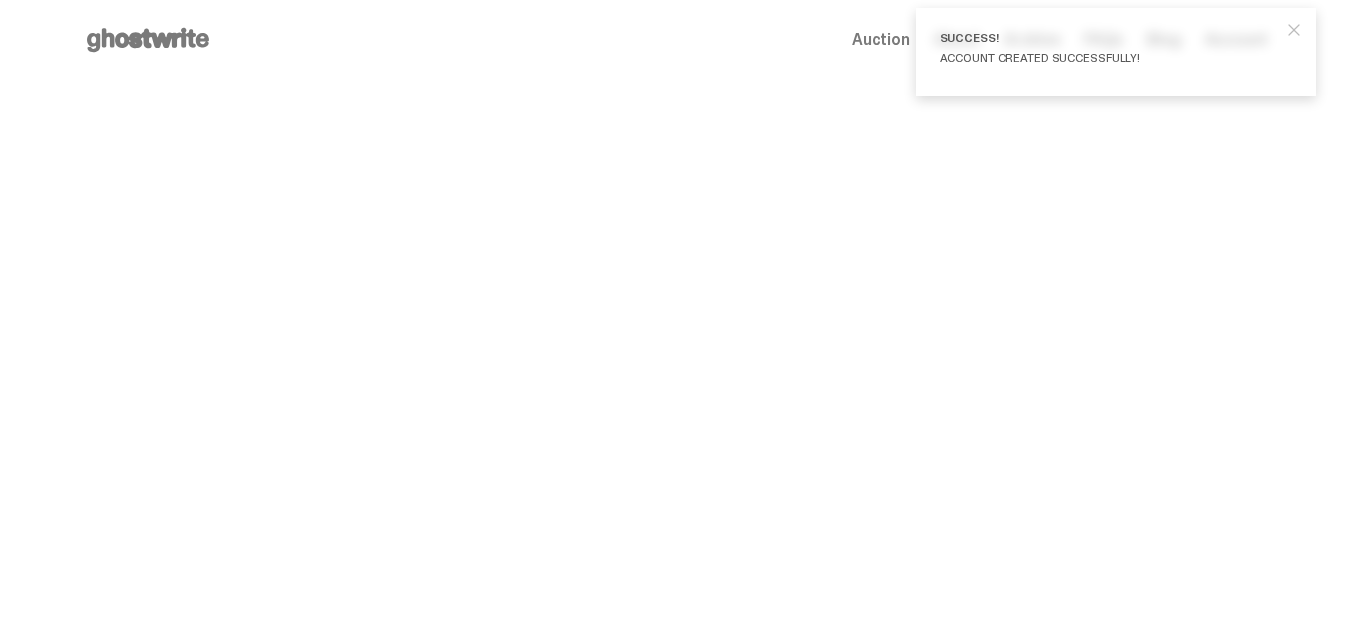 scroll, scrollTop: 0, scrollLeft: 0, axis: both 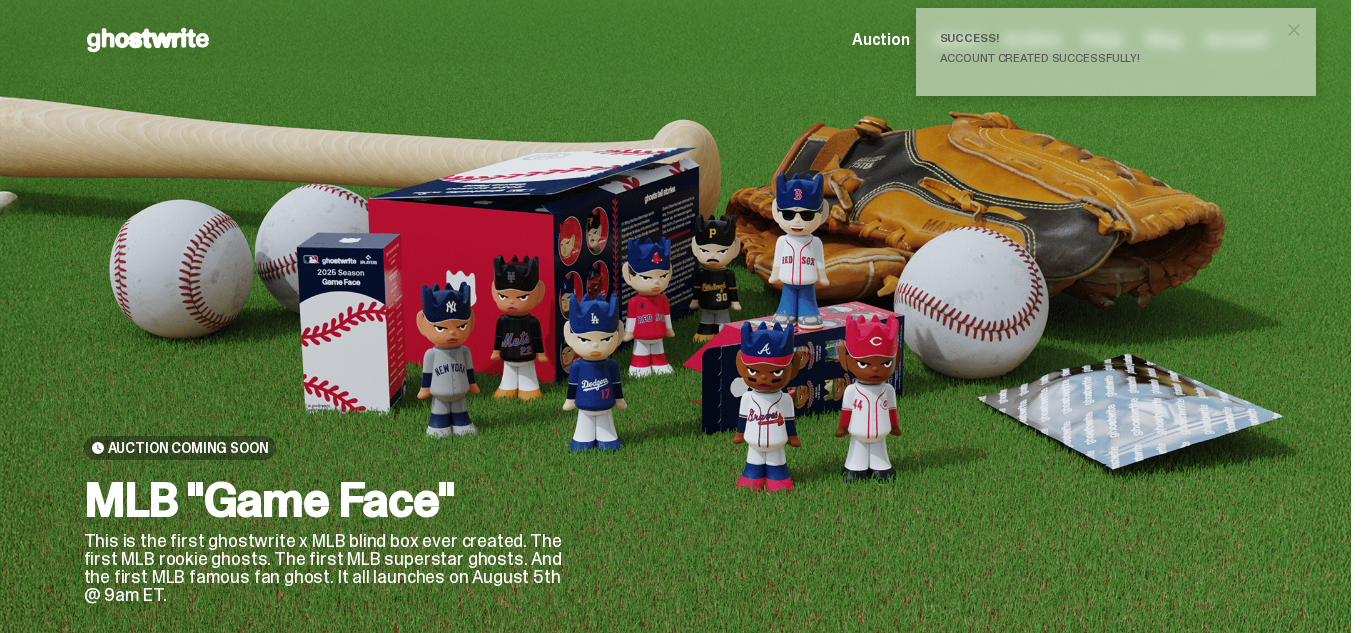 click at bounding box center [1294, 30] 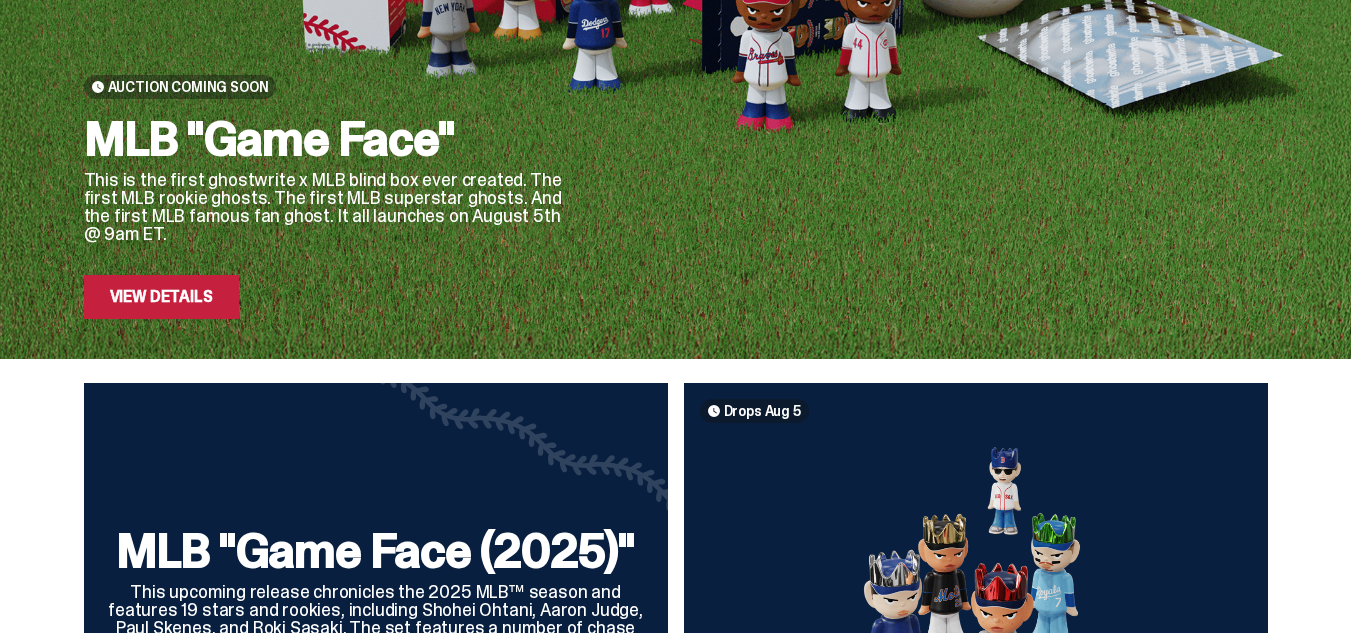 scroll, scrollTop: 330, scrollLeft: 0, axis: vertical 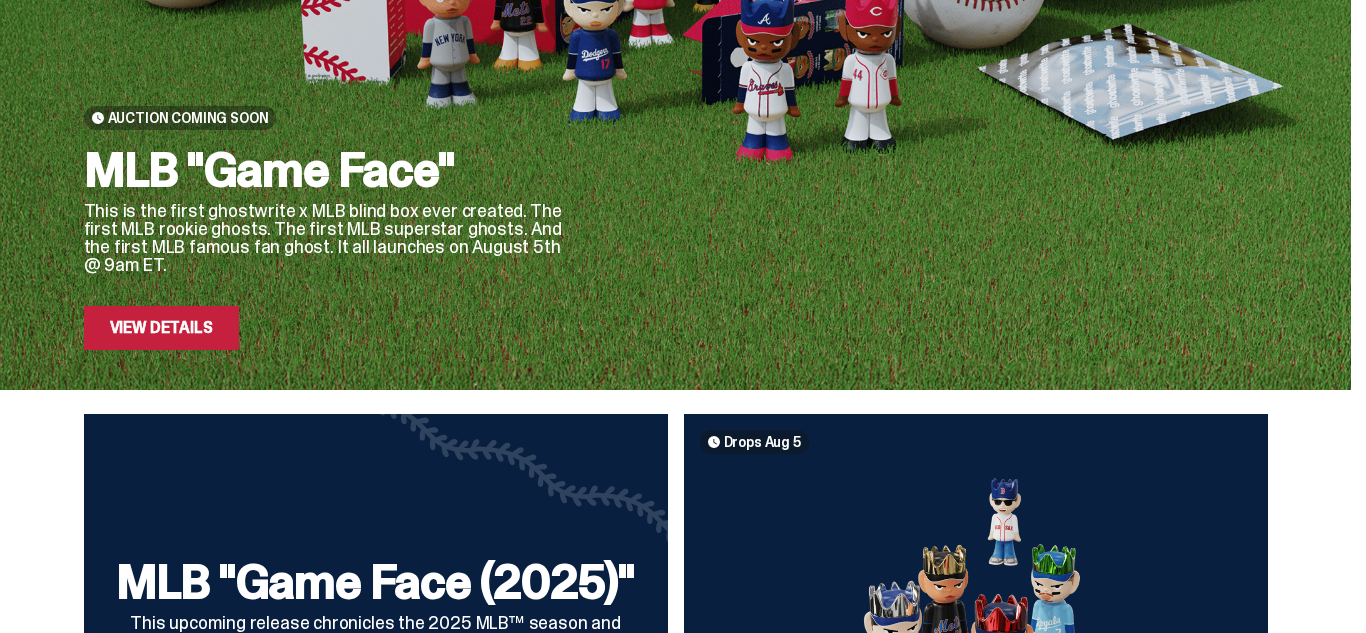 click on "View Details" at bounding box center (161, 328) 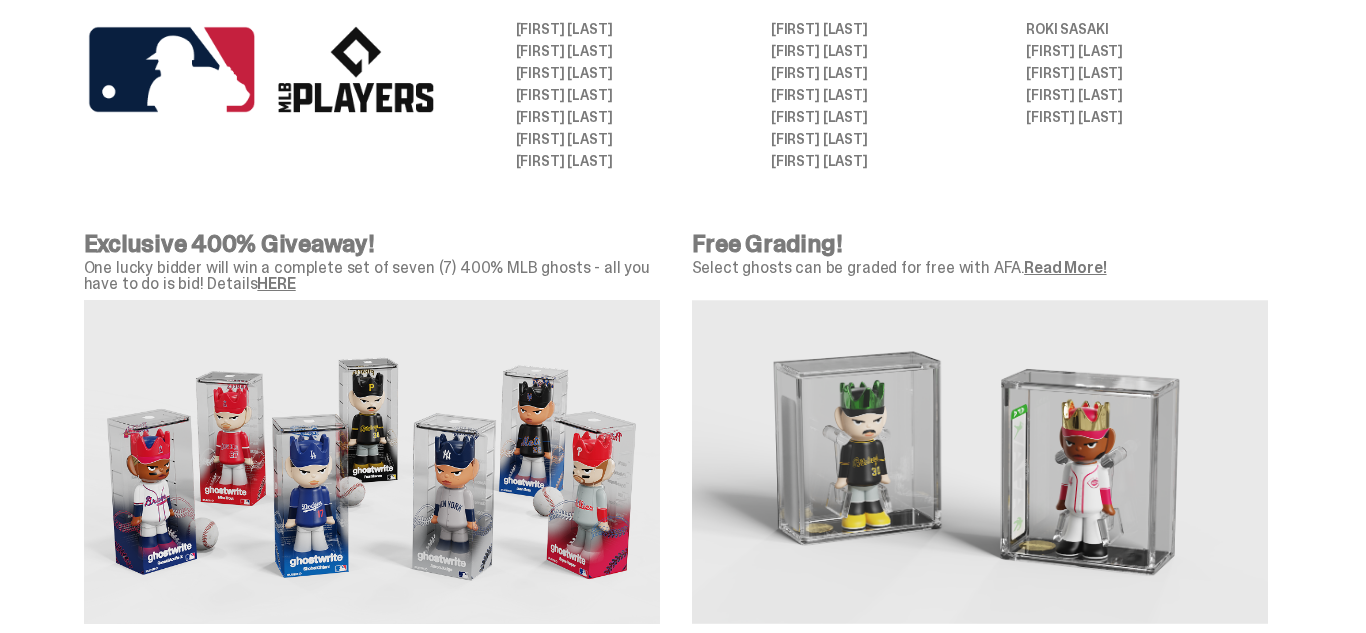 scroll, scrollTop: 1164, scrollLeft: 0, axis: vertical 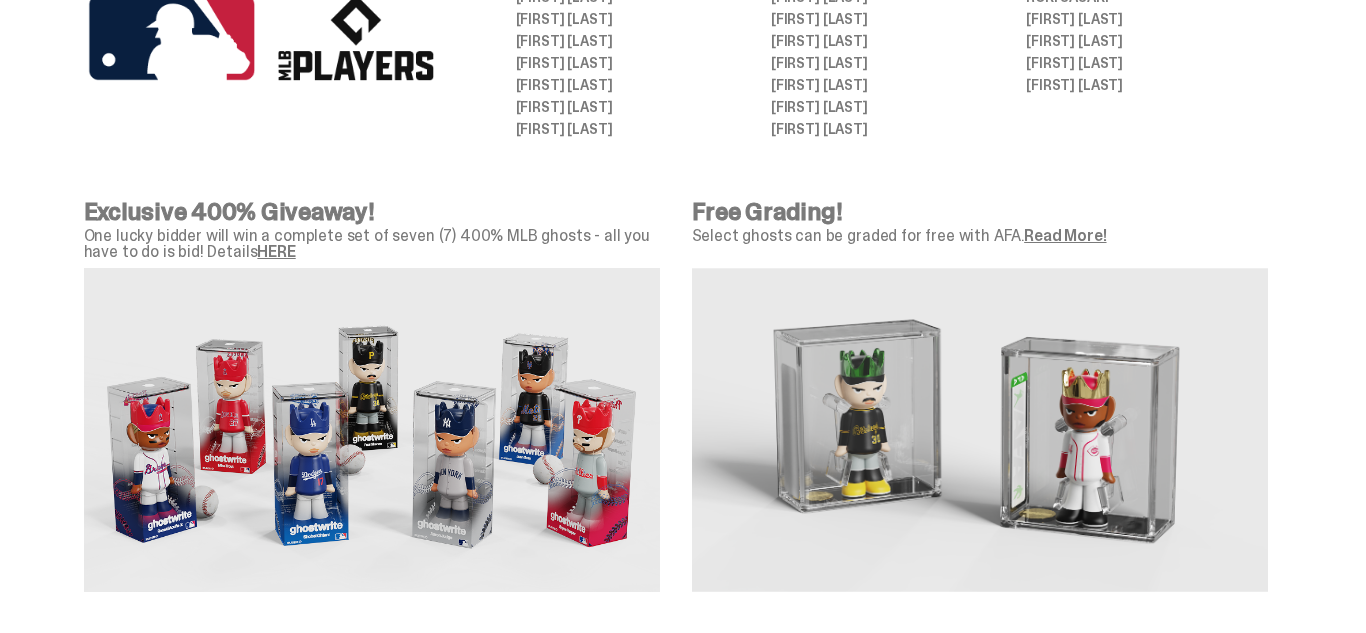click on "HERE" at bounding box center (276, 251) 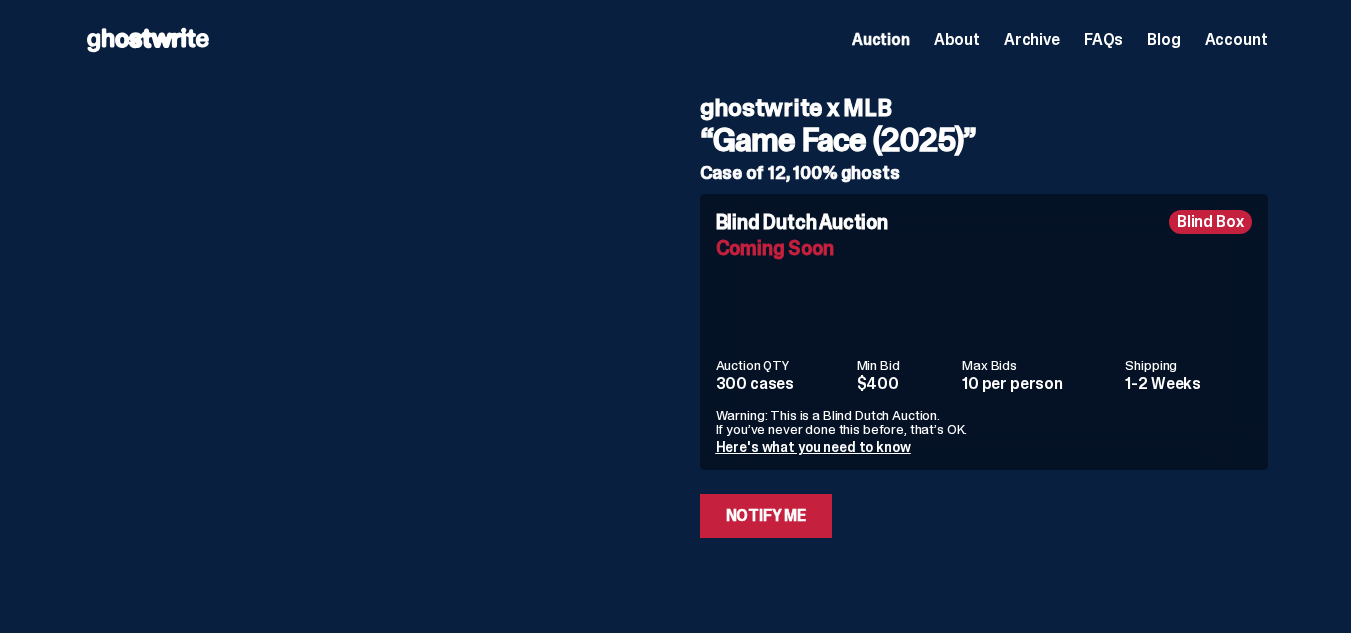 scroll, scrollTop: 0, scrollLeft: 0, axis: both 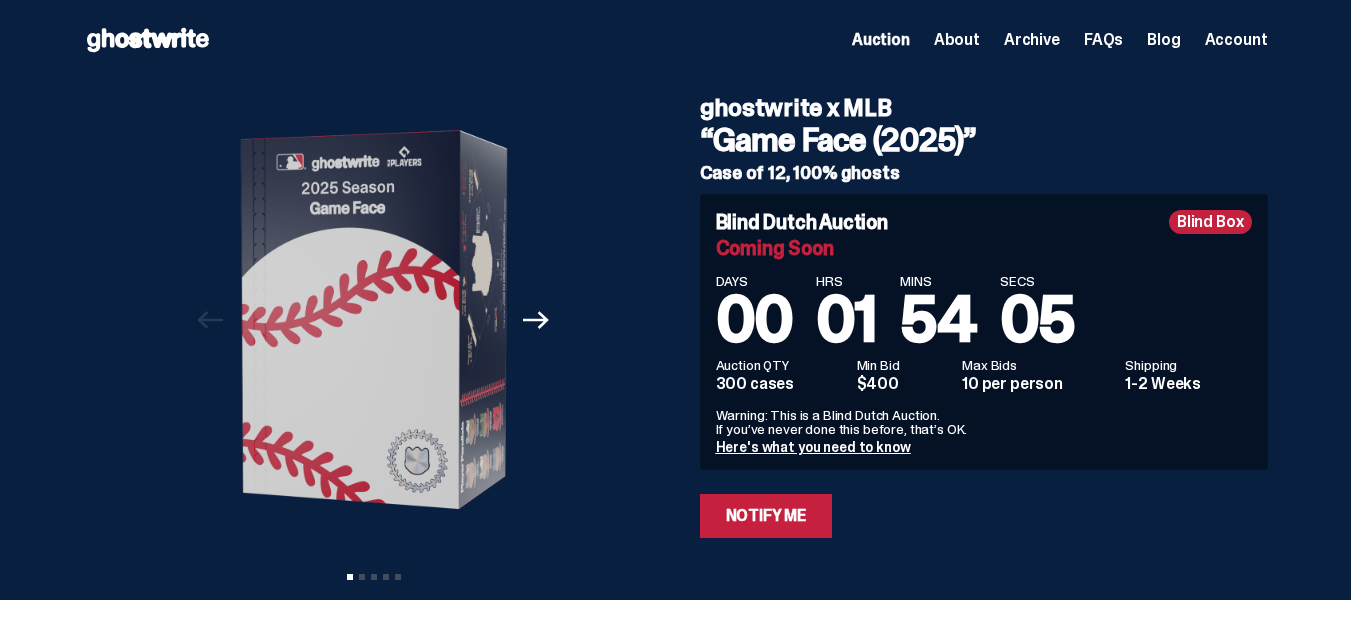 click on "Account" at bounding box center (1236, 40) 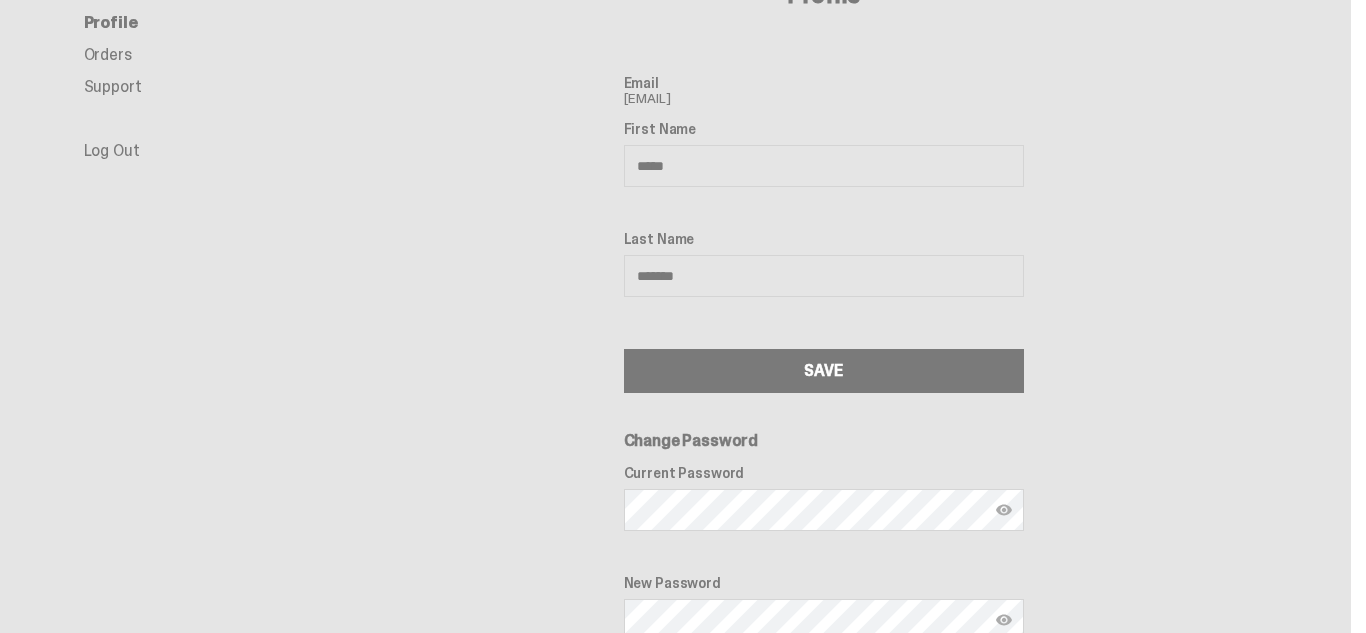 scroll, scrollTop: 0, scrollLeft: 0, axis: both 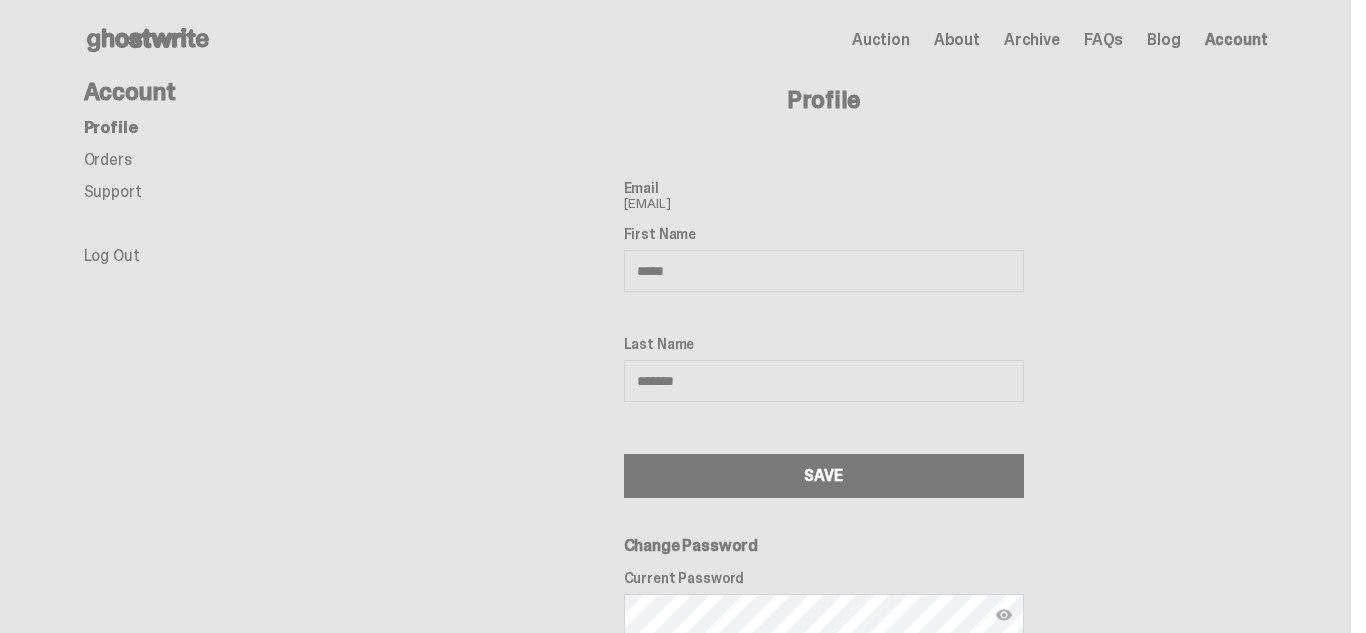 click on "Orders" at bounding box center [108, 159] 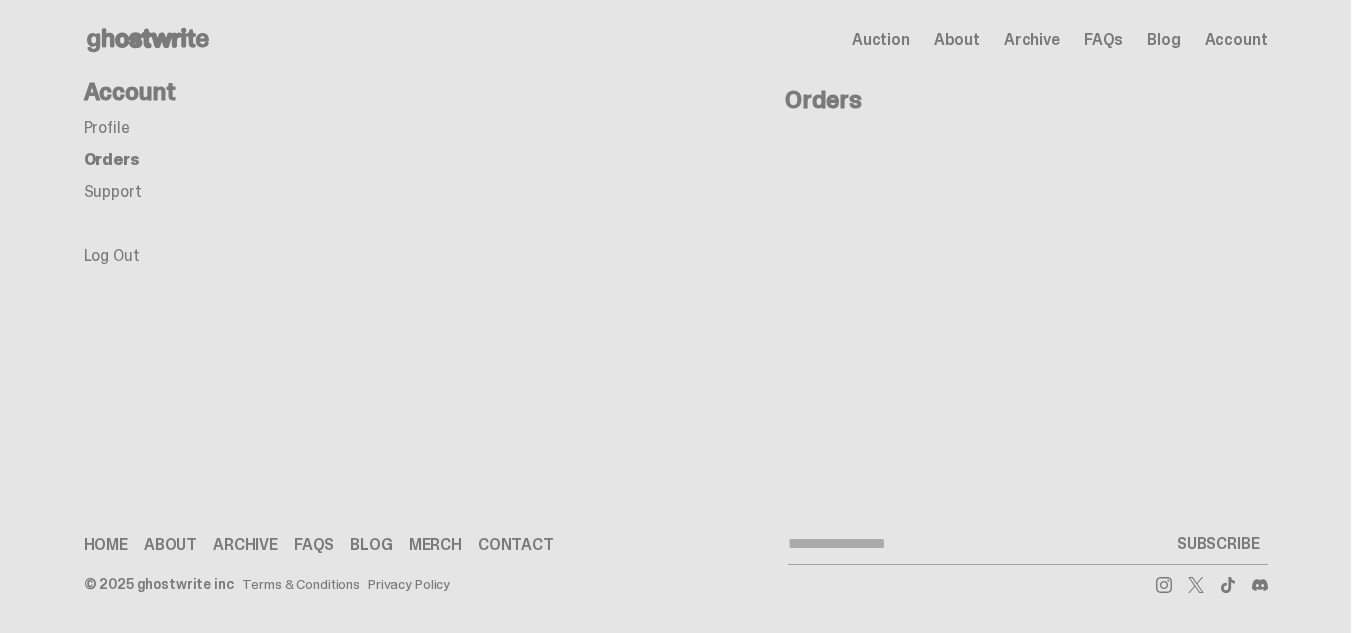 click on "Log Out" at bounding box center (112, 255) 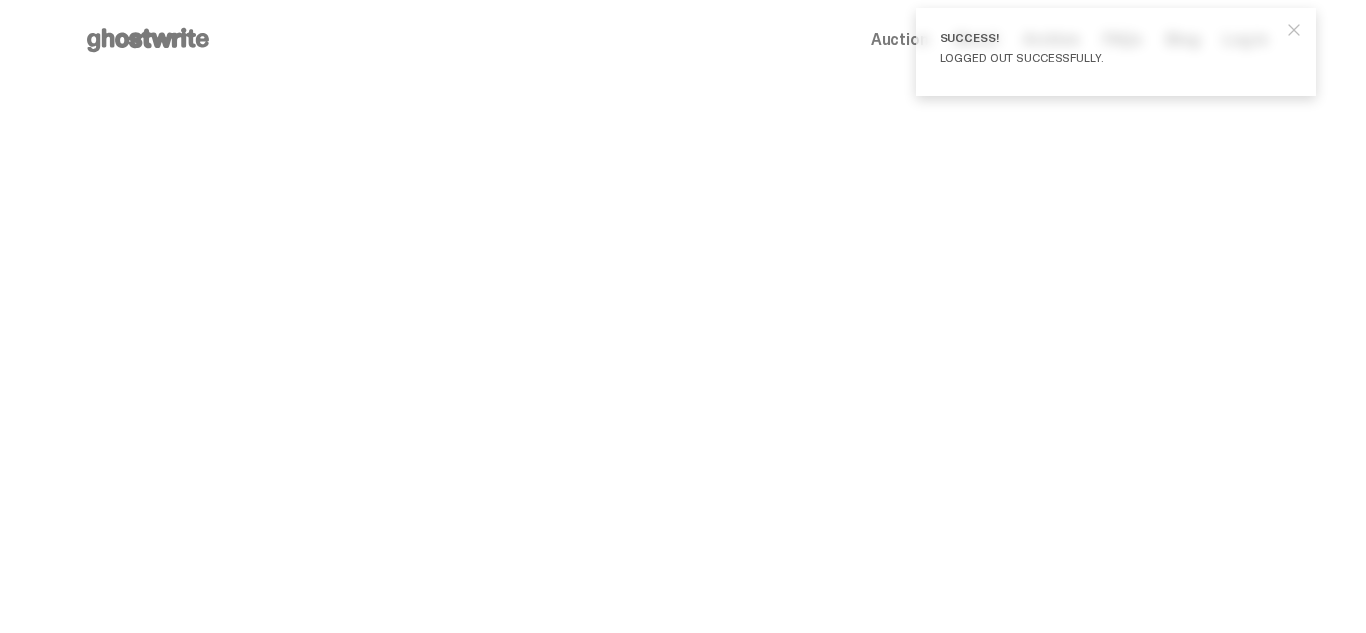 scroll, scrollTop: 0, scrollLeft: 0, axis: both 